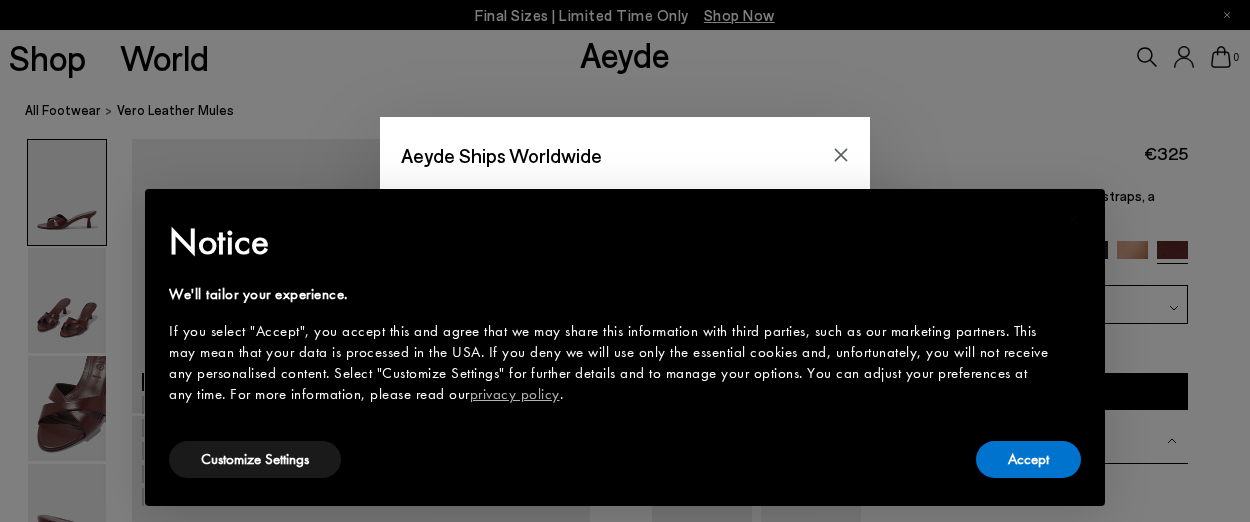 scroll, scrollTop: 113, scrollLeft: 0, axis: vertical 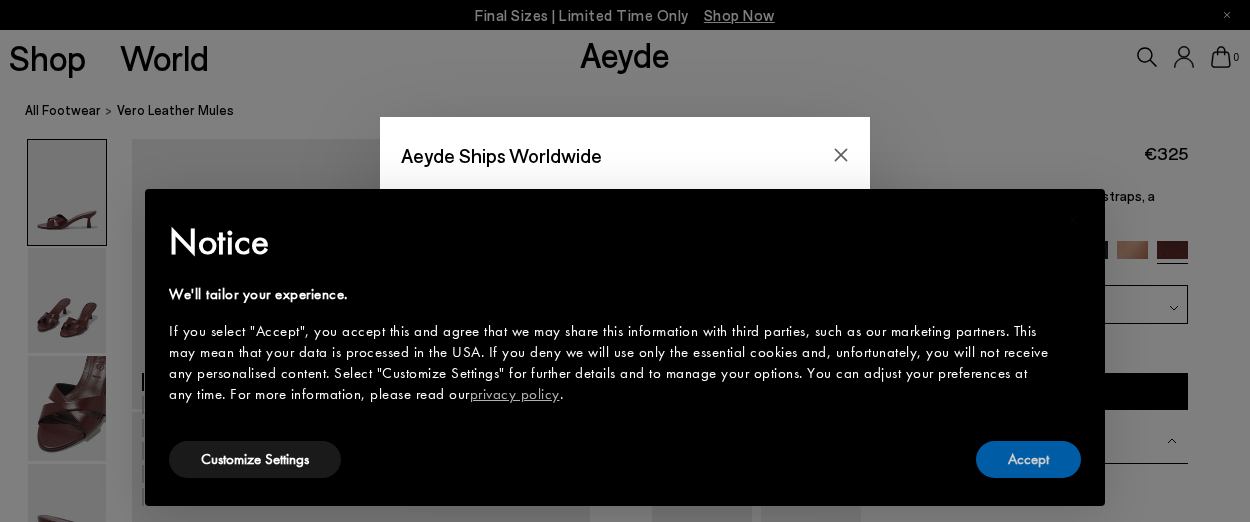 click on "Accept" at bounding box center (1028, 459) 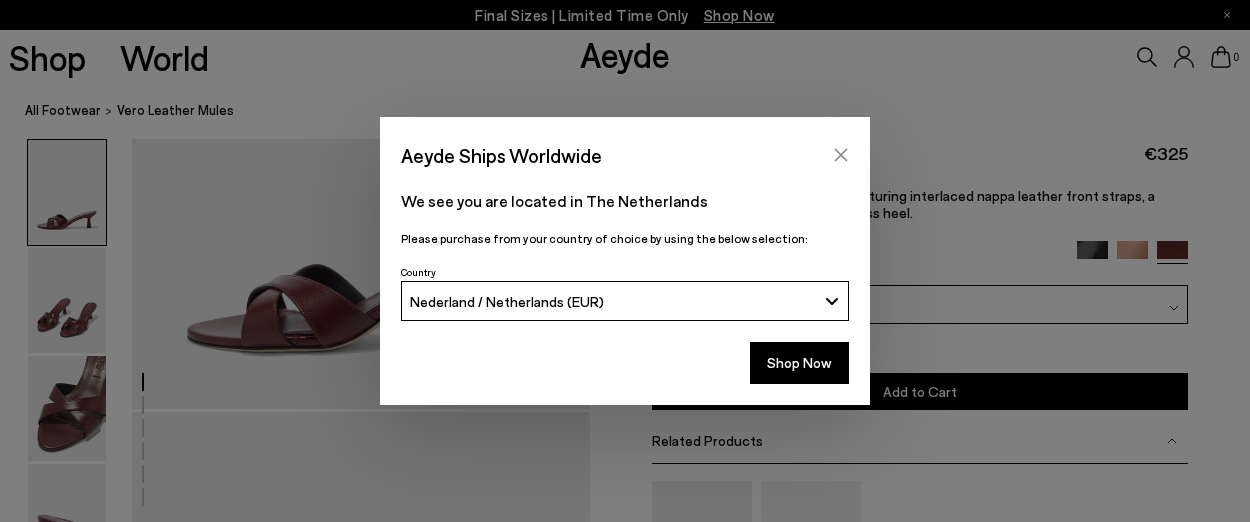 click 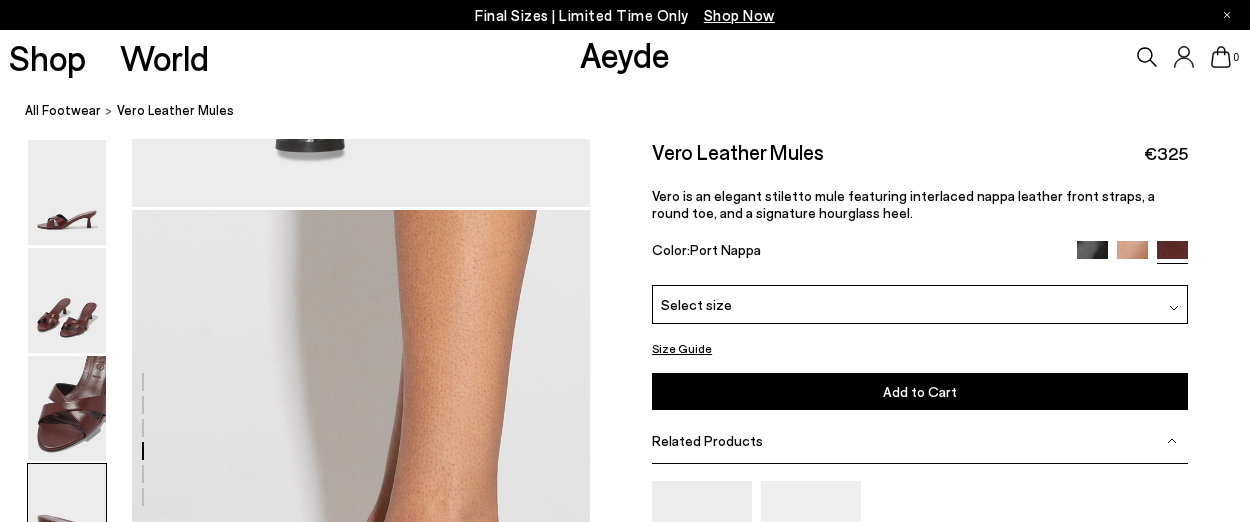 scroll, scrollTop: 2151, scrollLeft: 0, axis: vertical 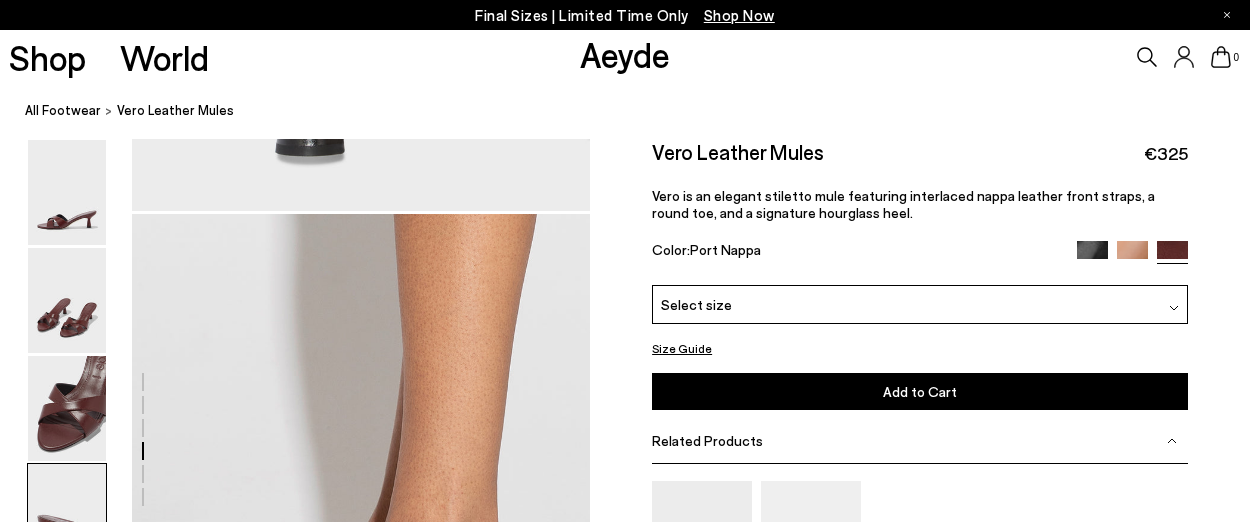 click on "Select size" at bounding box center [696, 304] 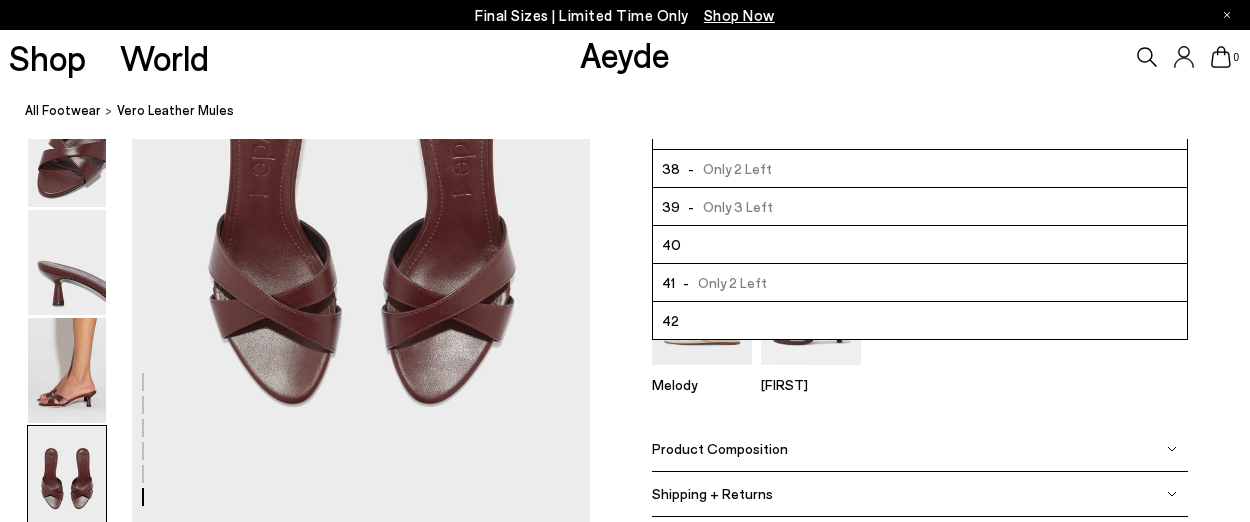 scroll, scrollTop: 3050, scrollLeft: 0, axis: vertical 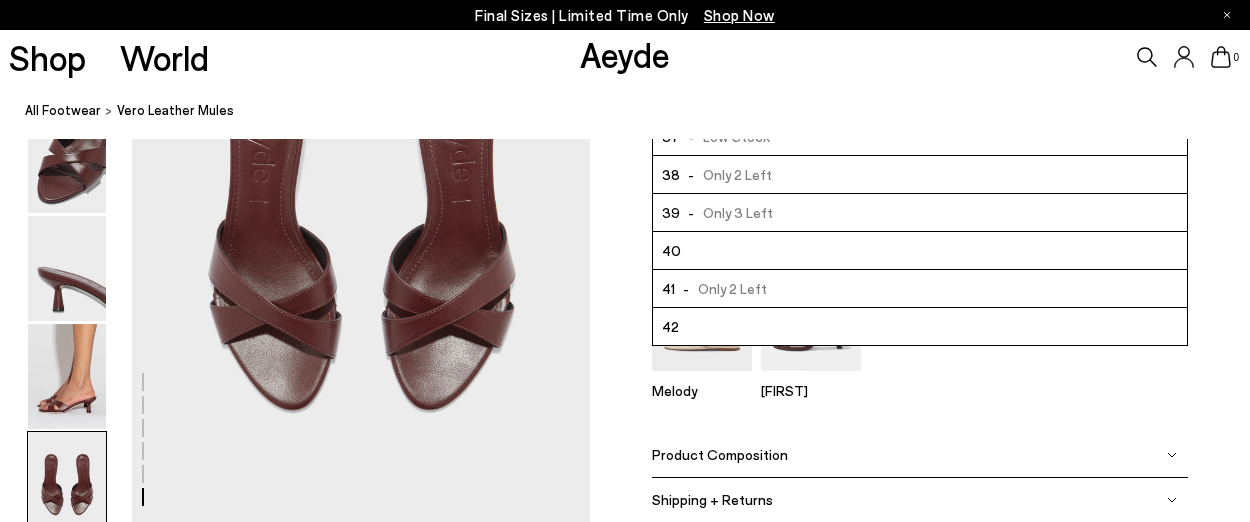 click on "- Only 2 Left" at bounding box center (721, 288) 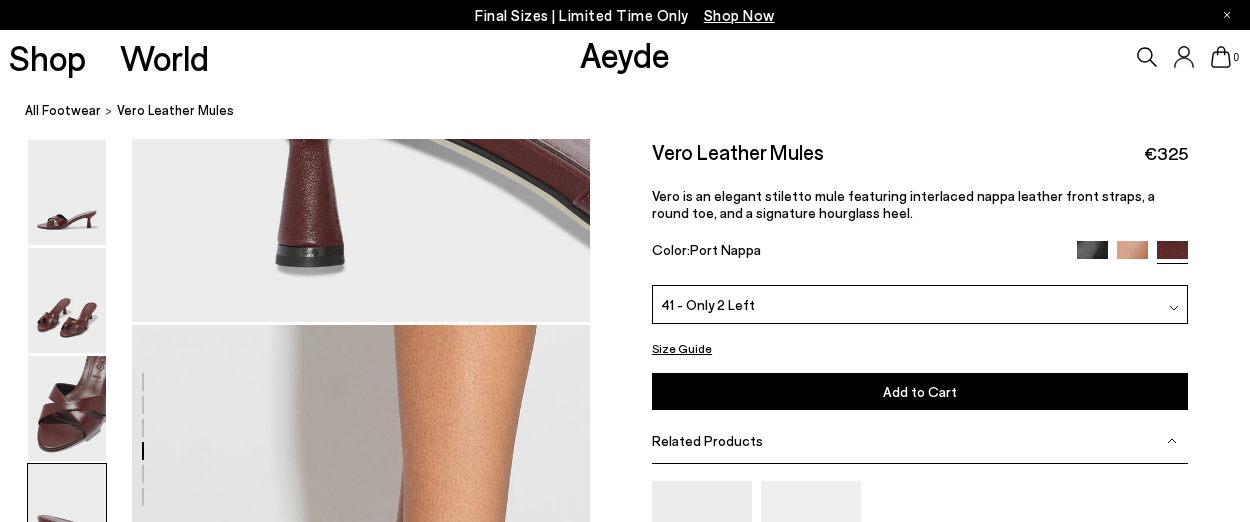 scroll, scrollTop: 1965, scrollLeft: 0, axis: vertical 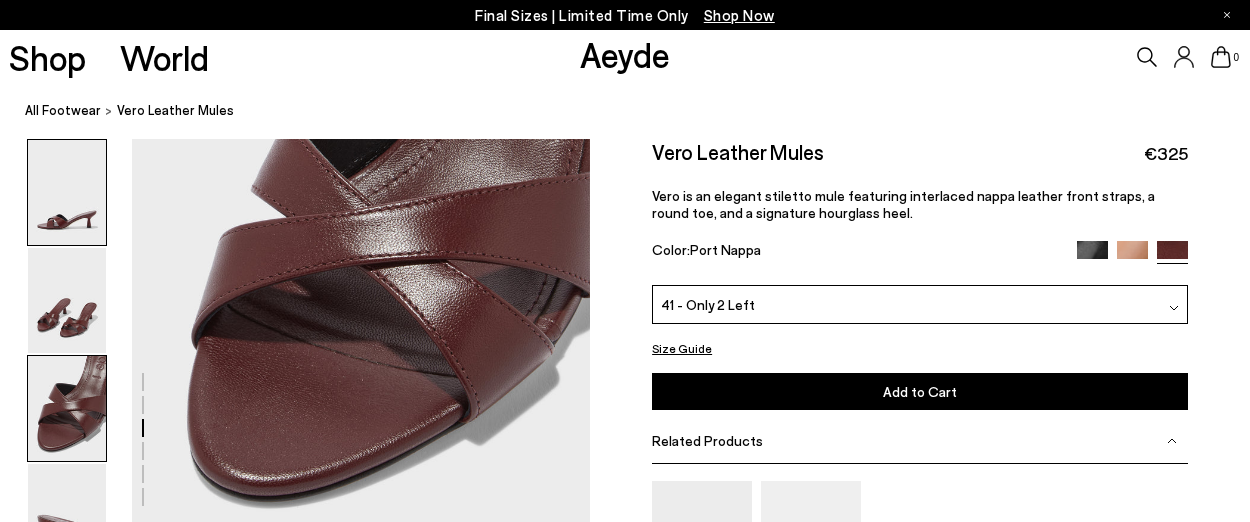 click at bounding box center (67, 192) 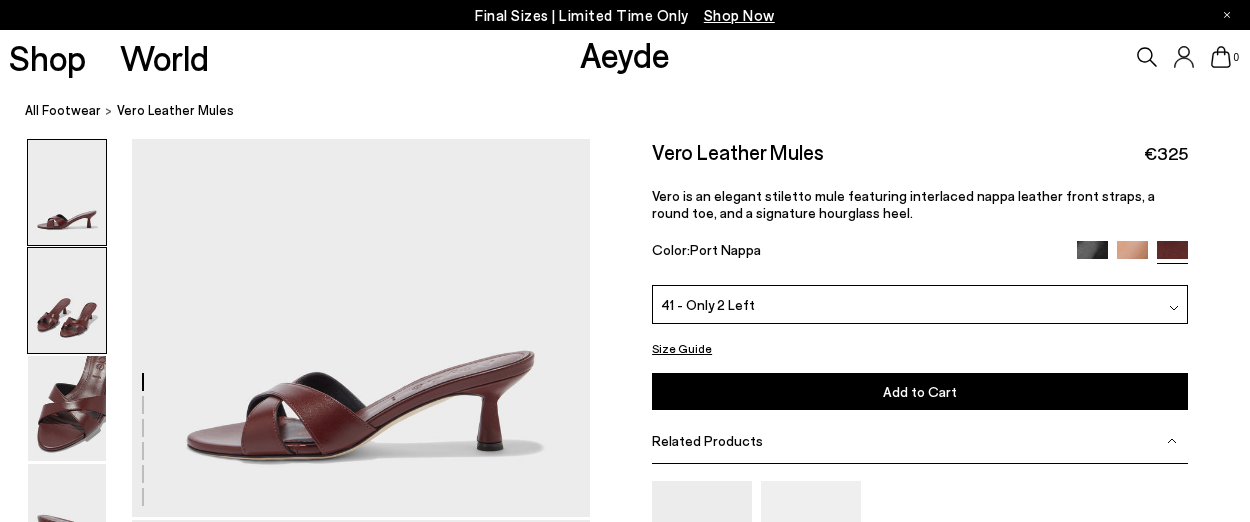 scroll, scrollTop: 0, scrollLeft: 0, axis: both 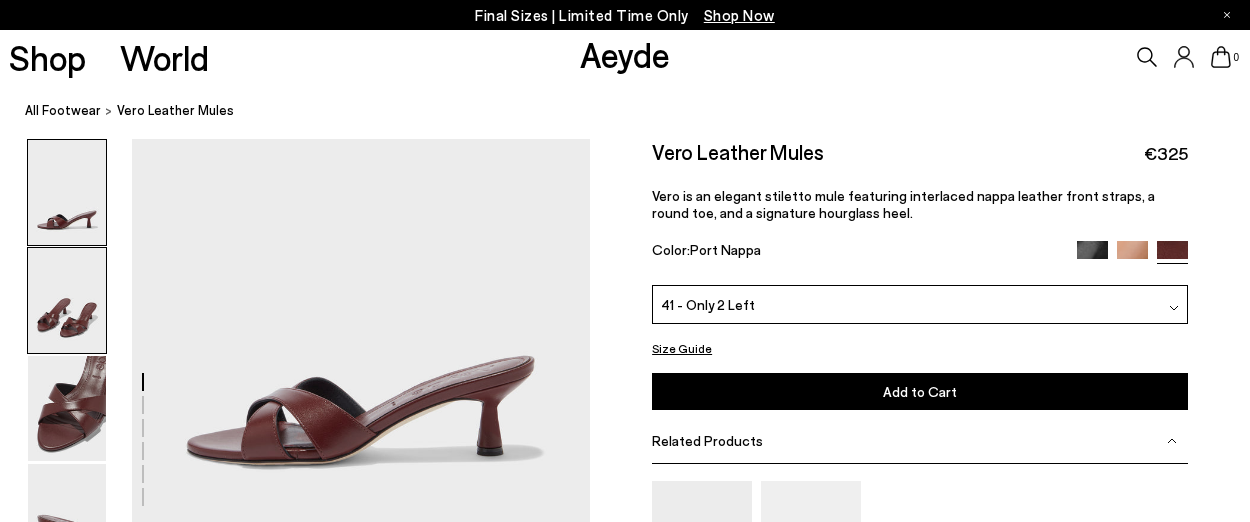 click at bounding box center [67, 300] 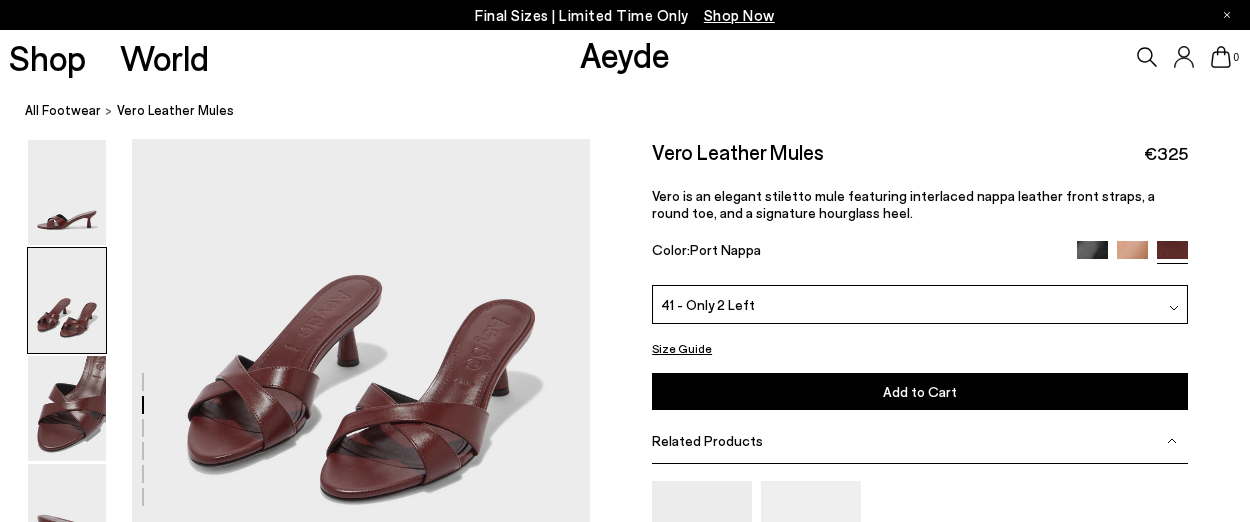 scroll, scrollTop: 703, scrollLeft: 0, axis: vertical 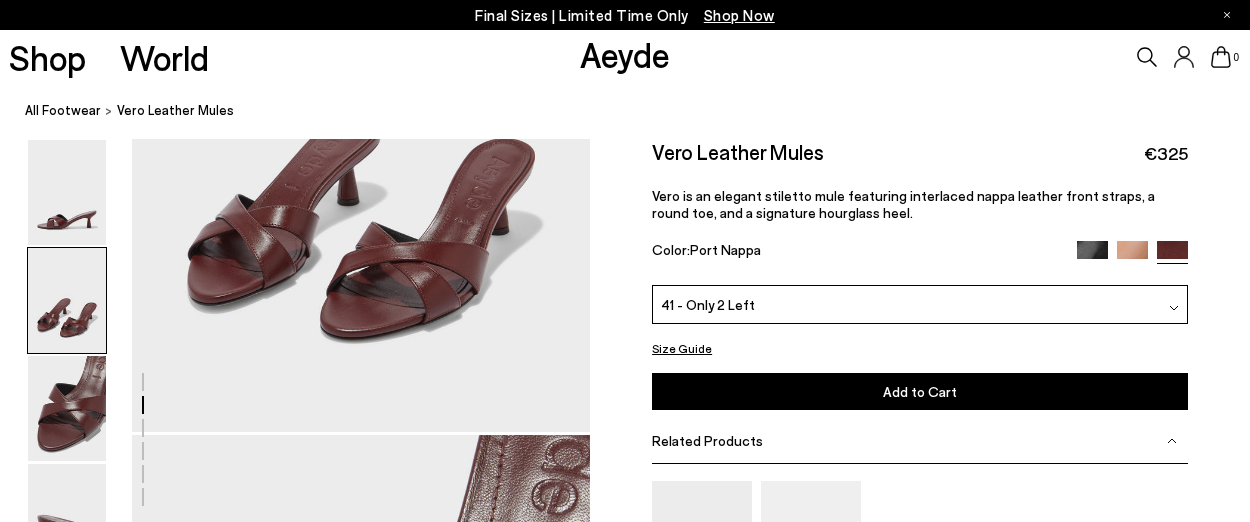 click on "Add to Cart Select a Size First" at bounding box center (919, 391) 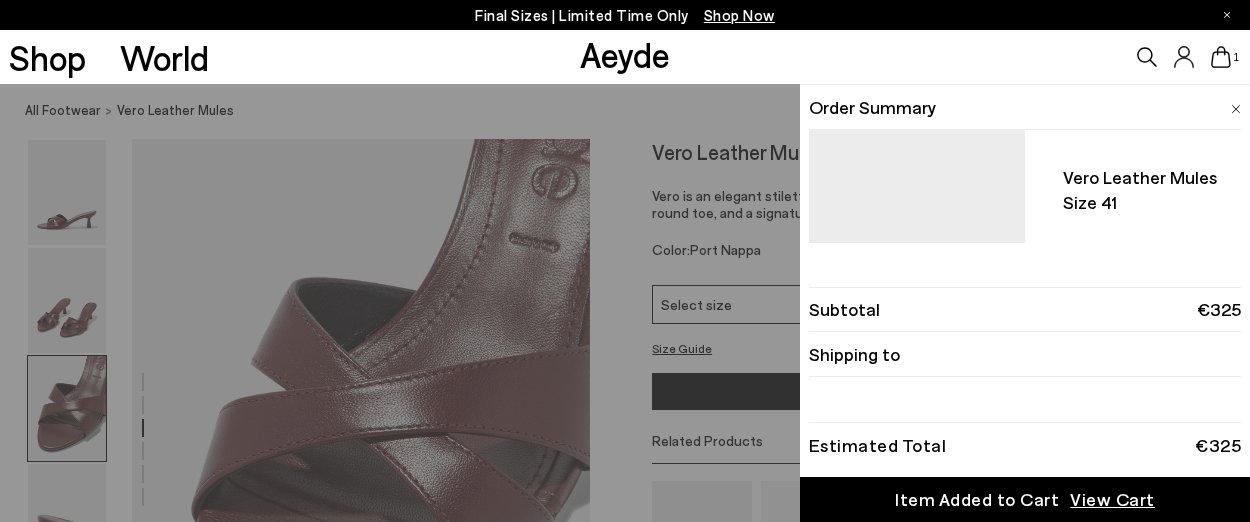 scroll, scrollTop: 1072, scrollLeft: 0, axis: vertical 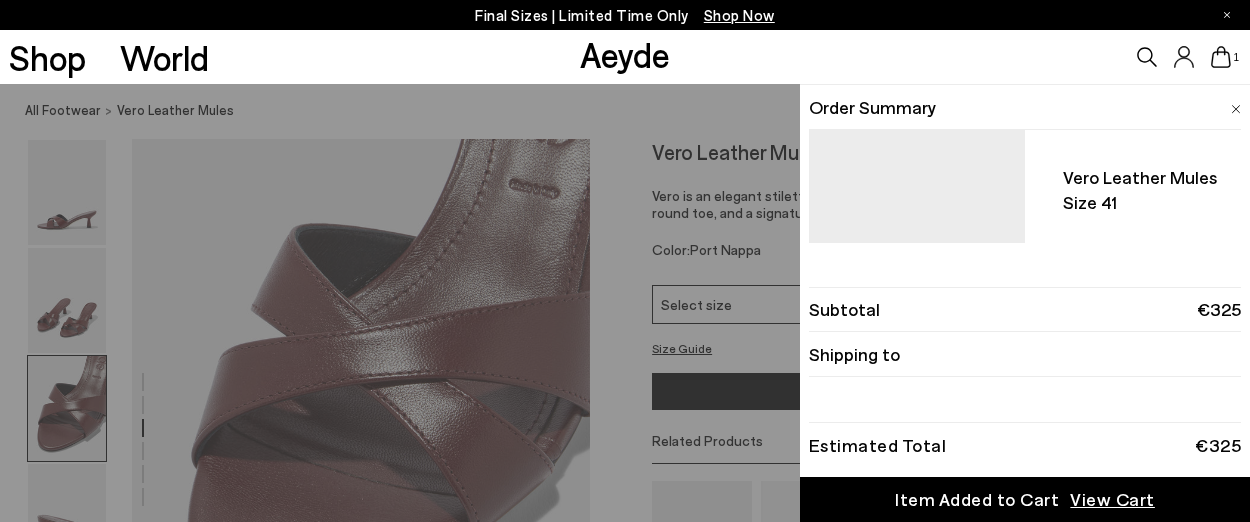 click on "View Cart" at bounding box center [1112, 499] 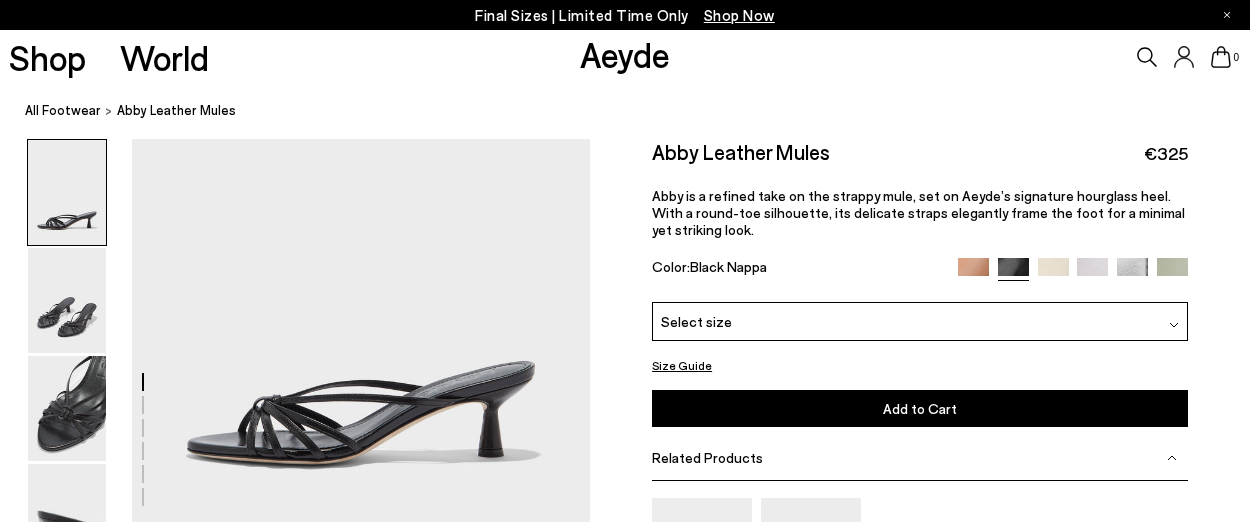 scroll, scrollTop: 0, scrollLeft: 0, axis: both 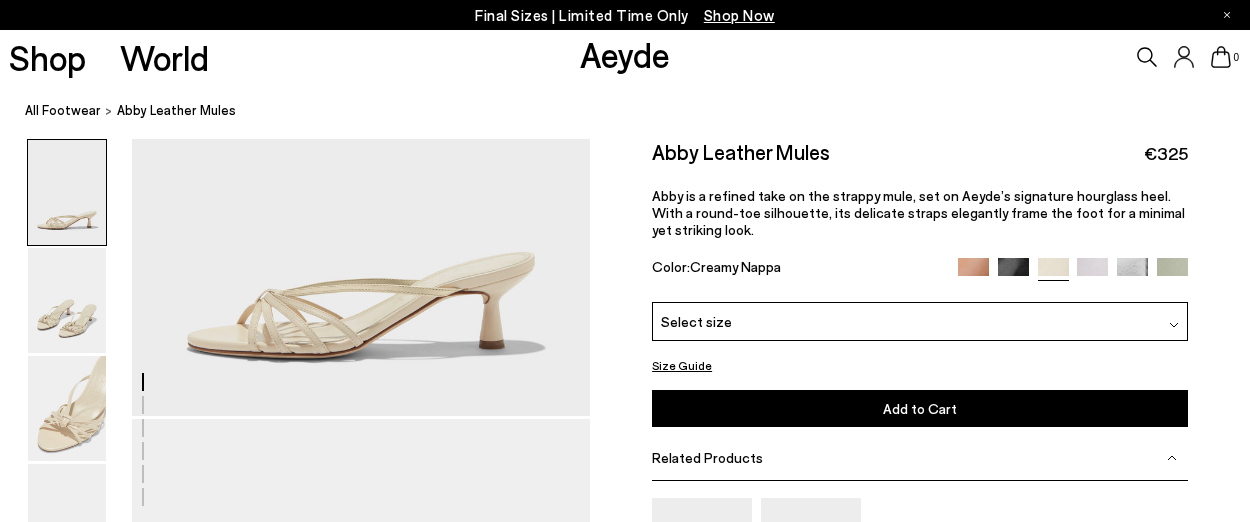 click at bounding box center (1092, 273) 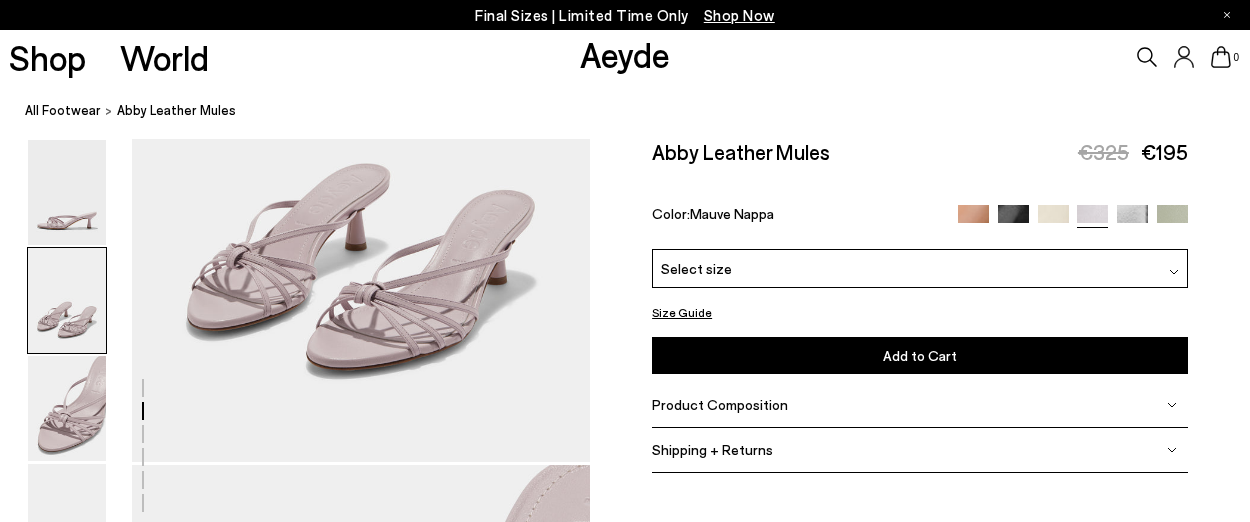 scroll, scrollTop: 902, scrollLeft: 0, axis: vertical 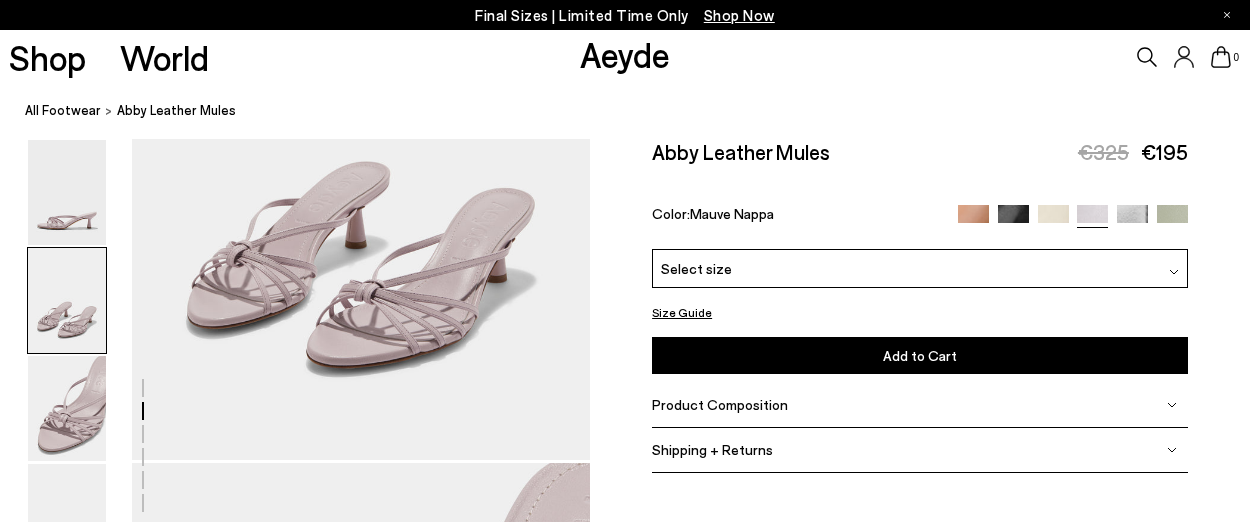 click at bounding box center [1132, 220] 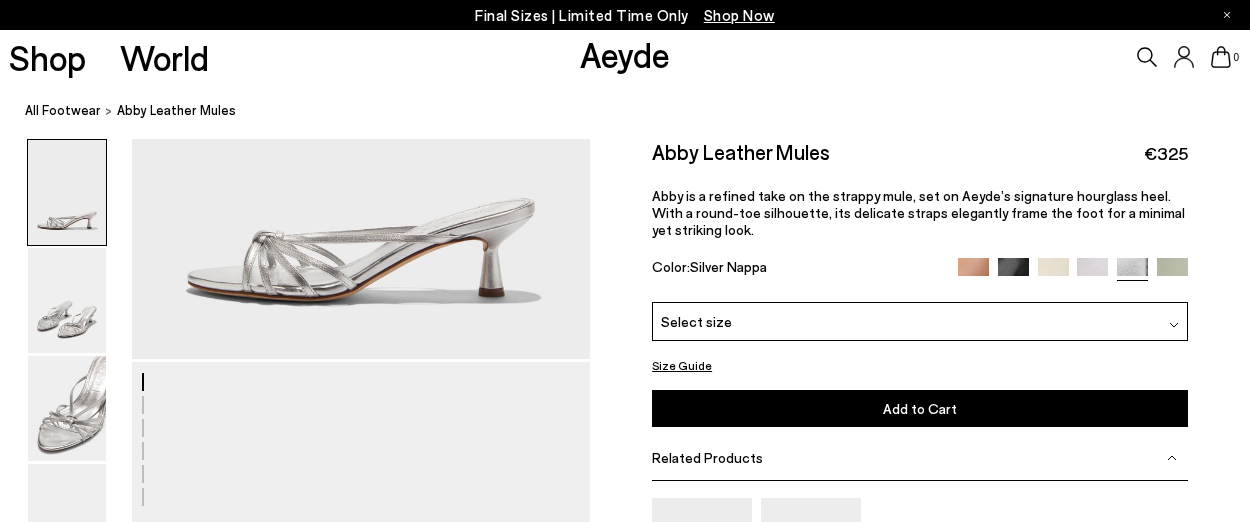 scroll, scrollTop: 323, scrollLeft: 0, axis: vertical 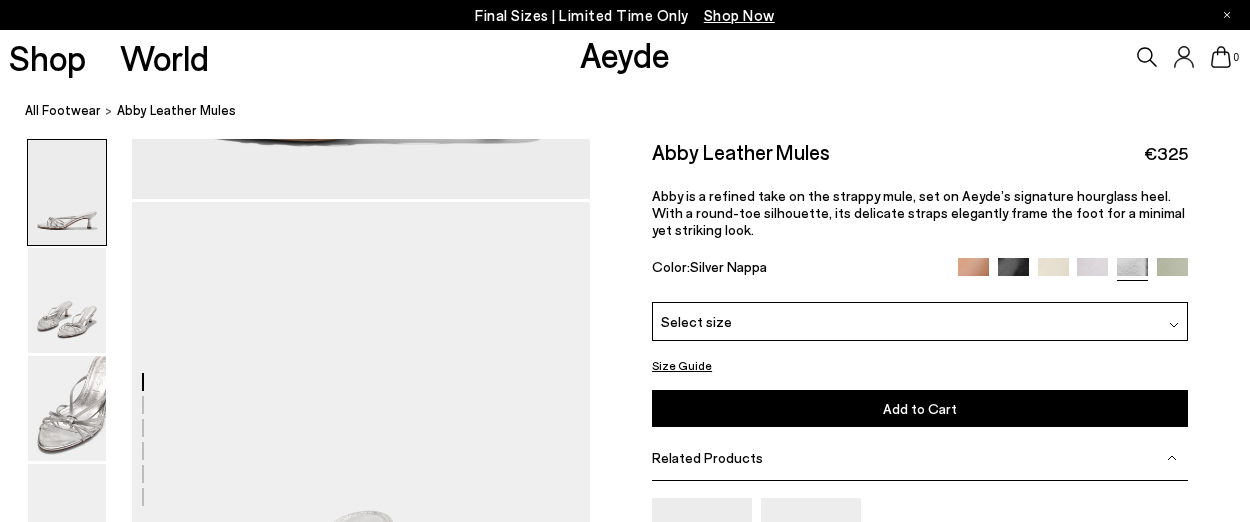 click at bounding box center [1172, 273] 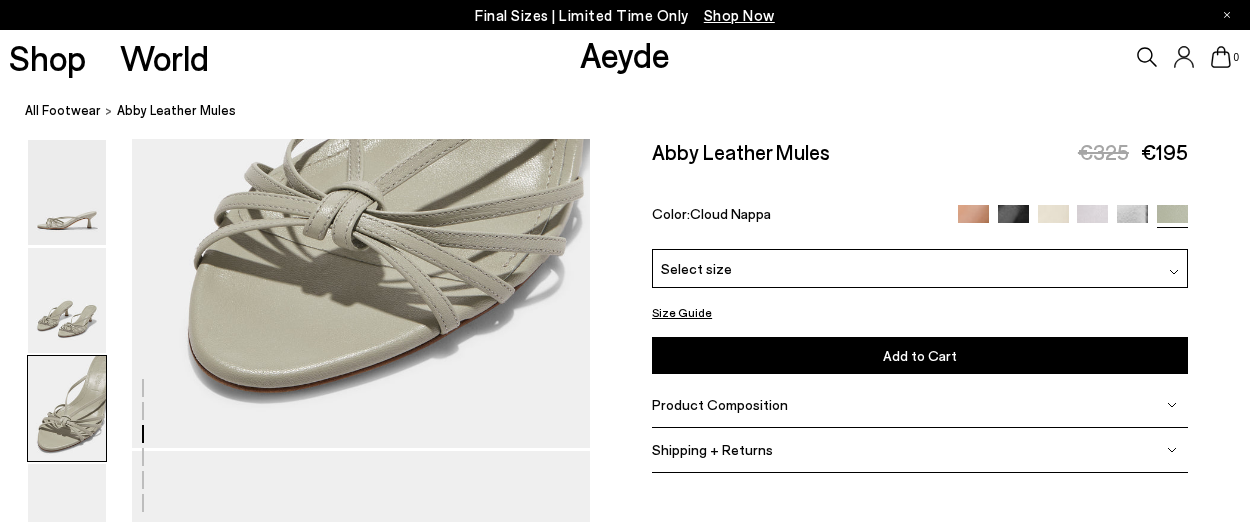 scroll, scrollTop: 1518, scrollLeft: 0, axis: vertical 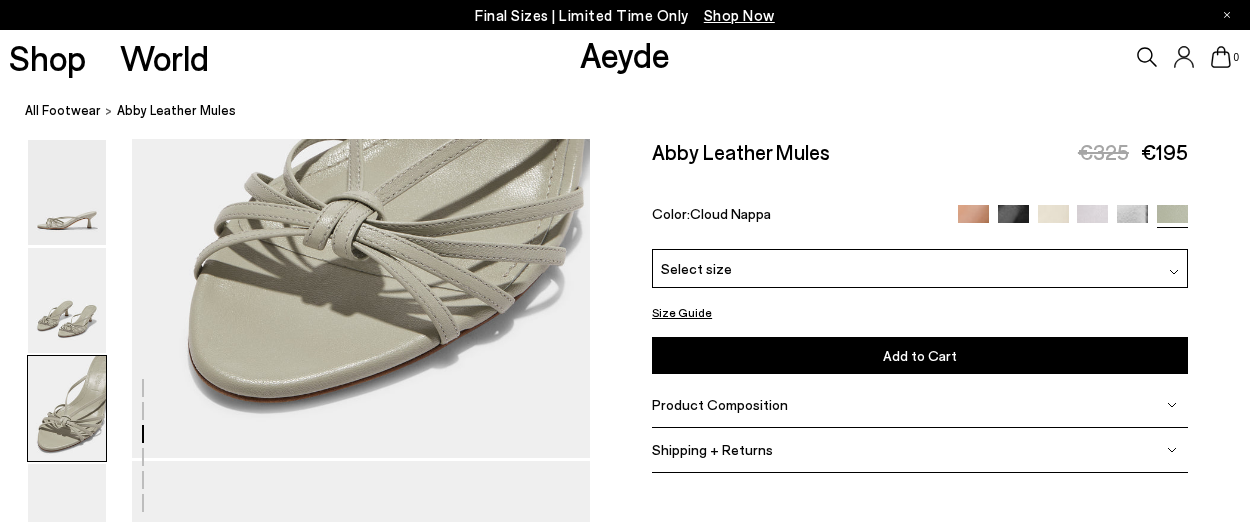 click at bounding box center (973, 220) 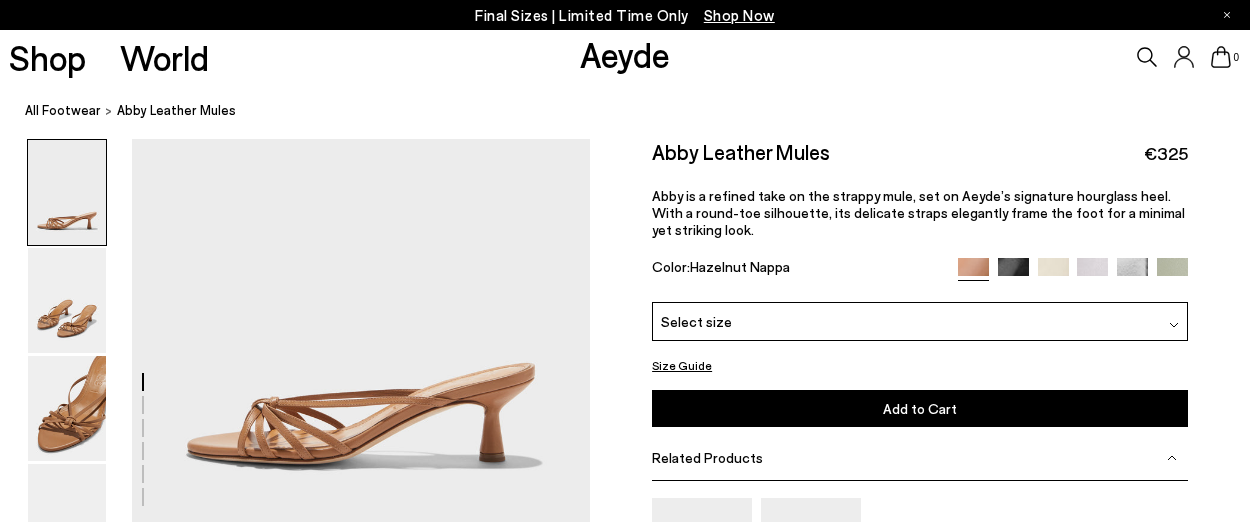 scroll, scrollTop: 0, scrollLeft: 0, axis: both 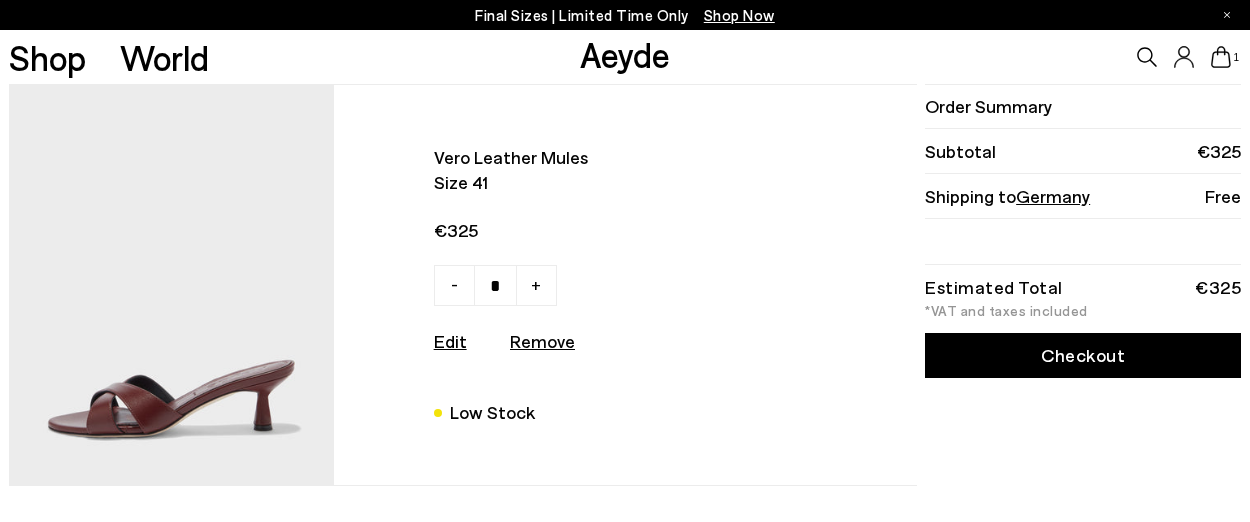 click on "Checkout" at bounding box center [1083, 355] 